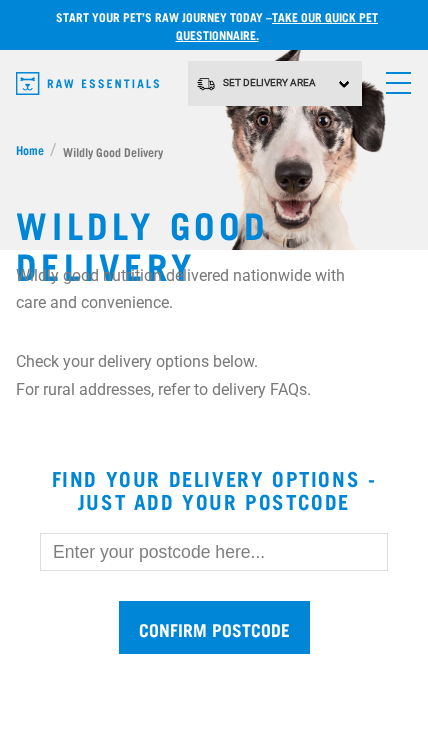 scroll, scrollTop: 0, scrollLeft: 0, axis: both 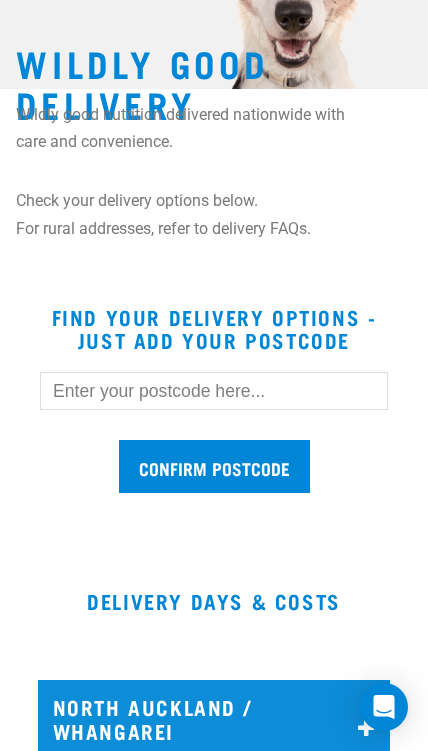 click at bounding box center [214, 391] 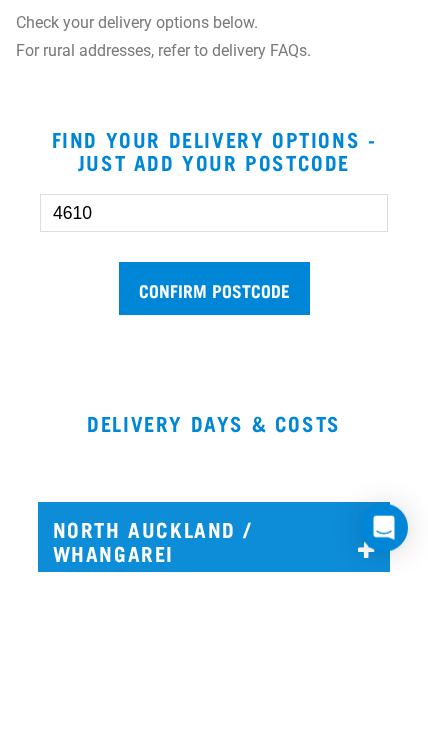 type on "4610" 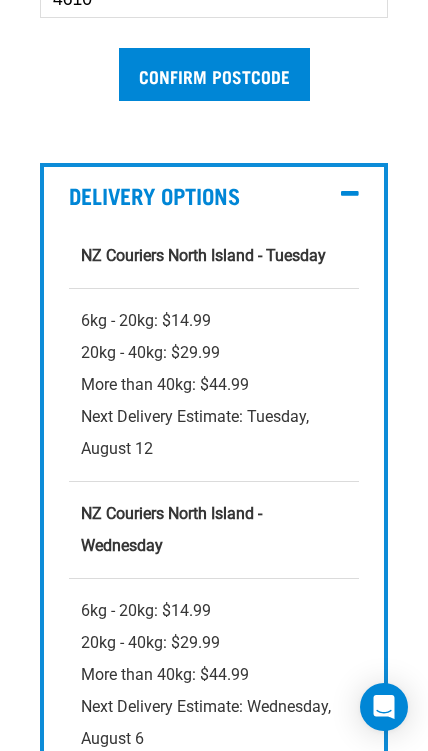 scroll, scrollTop: 557, scrollLeft: 0, axis: vertical 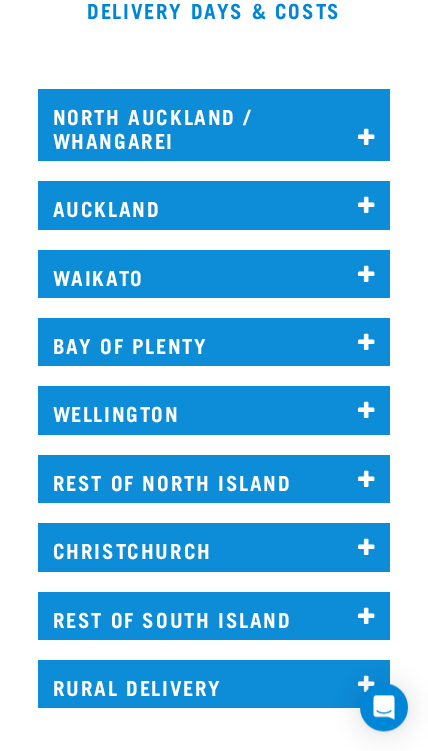 click at bounding box center (367, 480) 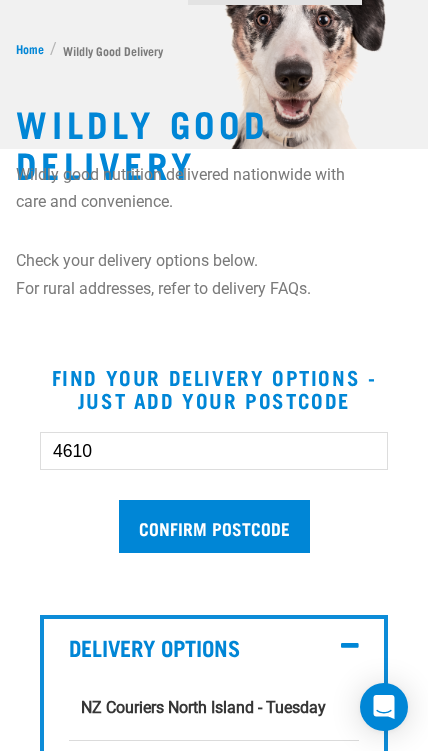scroll, scrollTop: 0, scrollLeft: 0, axis: both 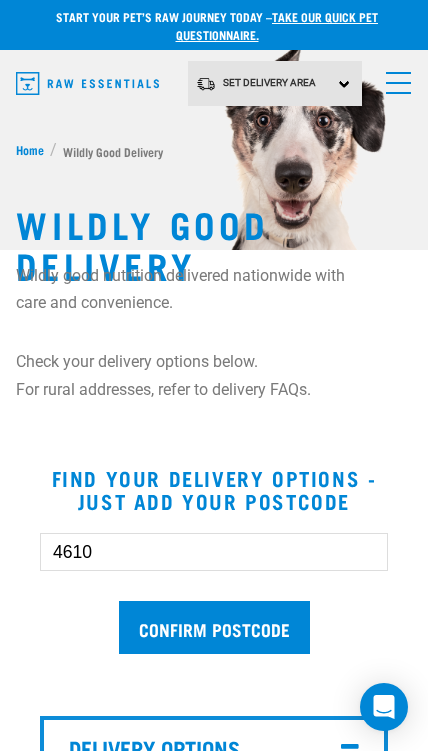 click on "Wildly Good Delivery" at bounding box center (109, 151) 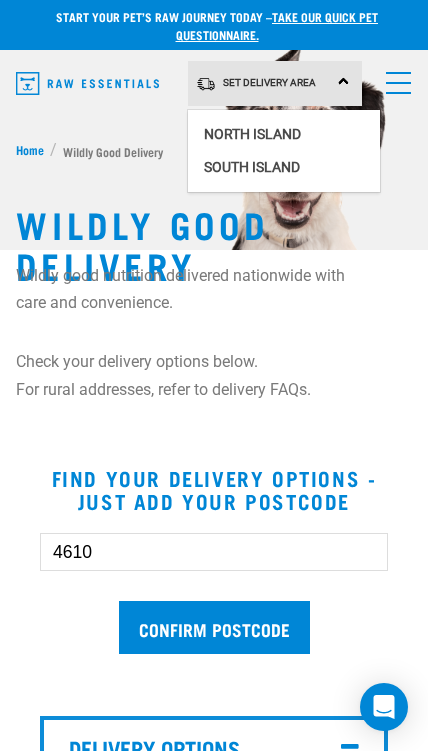 click on "North Island" at bounding box center [284, 134] 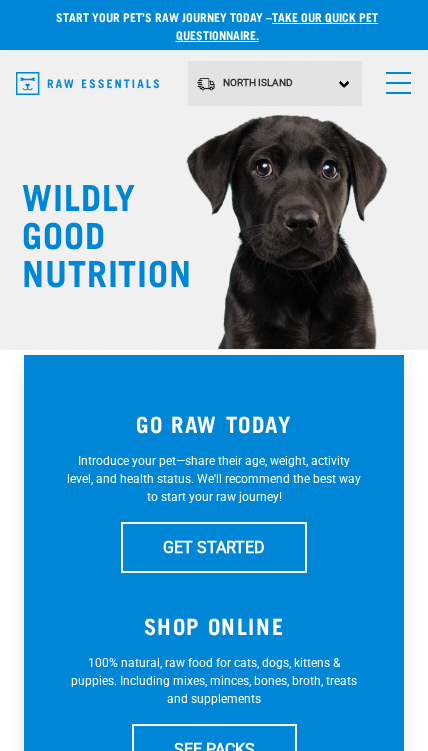 scroll, scrollTop: 0, scrollLeft: 0, axis: both 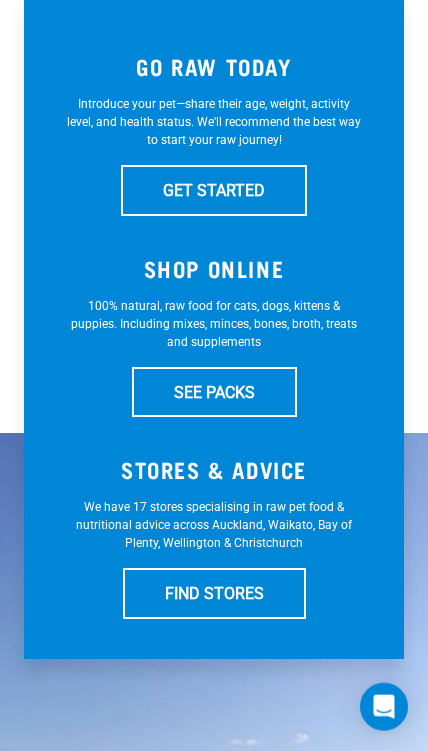click on "SEE PACKS" at bounding box center (214, 392) 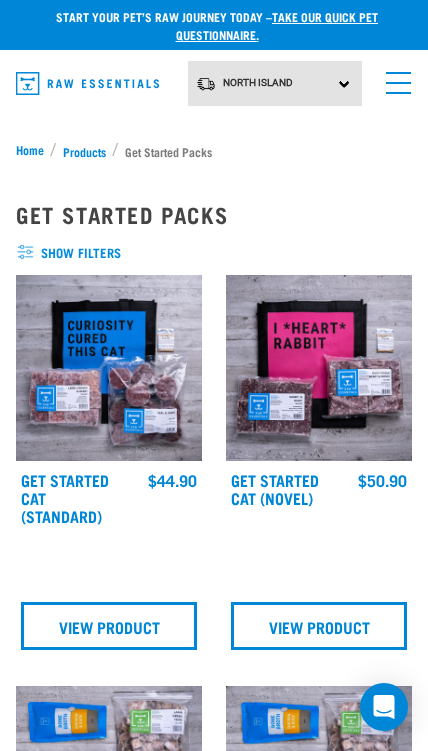 scroll, scrollTop: 0, scrollLeft: 0, axis: both 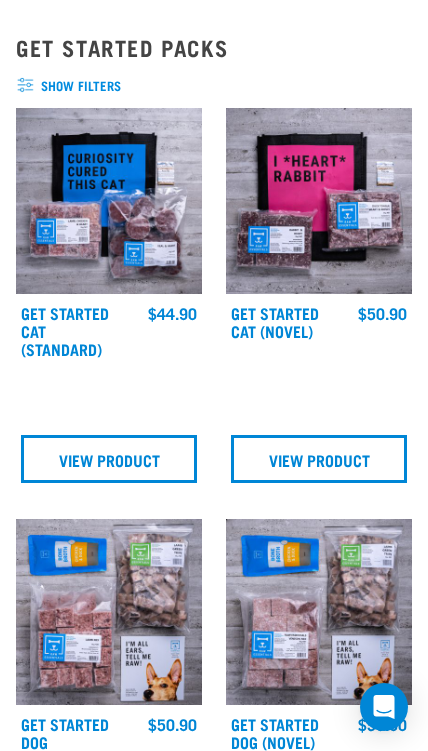 click on "Get Started Dog (Novel)" at bounding box center (275, 732) 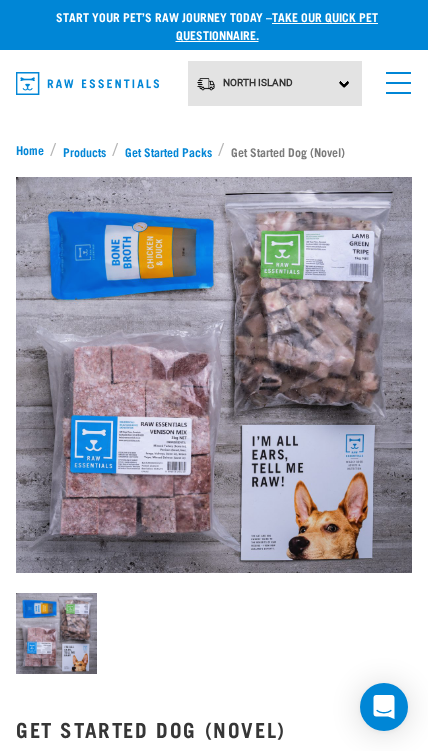scroll, scrollTop: 0, scrollLeft: 0, axis: both 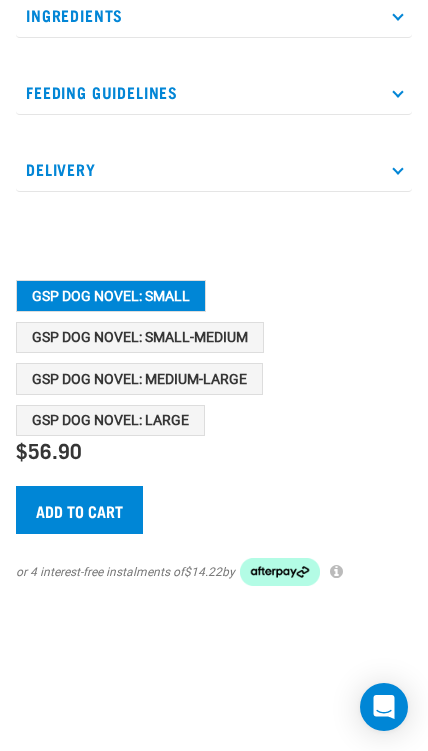 click on "GSP Dog Novel: Medium-Large" at bounding box center (139, 379) 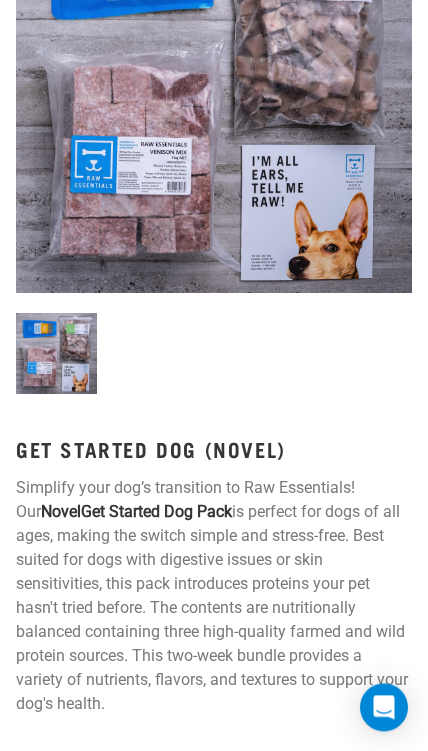 scroll, scrollTop: 0, scrollLeft: 0, axis: both 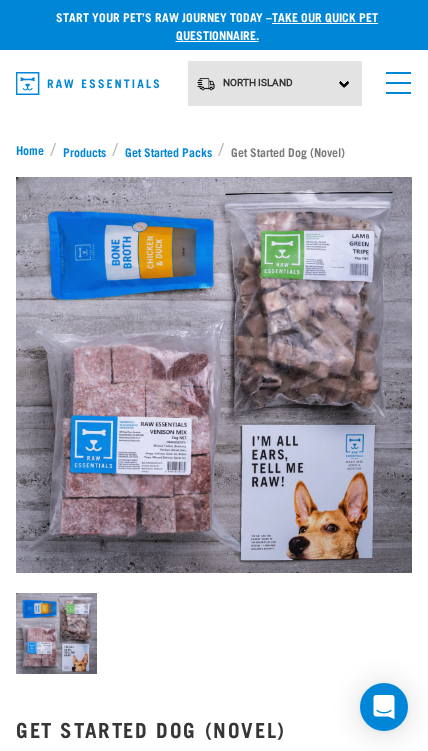click at bounding box center [394, 78] 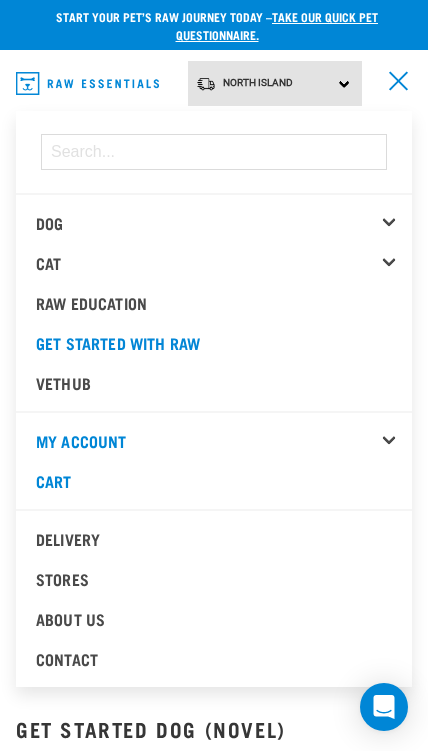 click on "Dog" at bounding box center (224, 223) 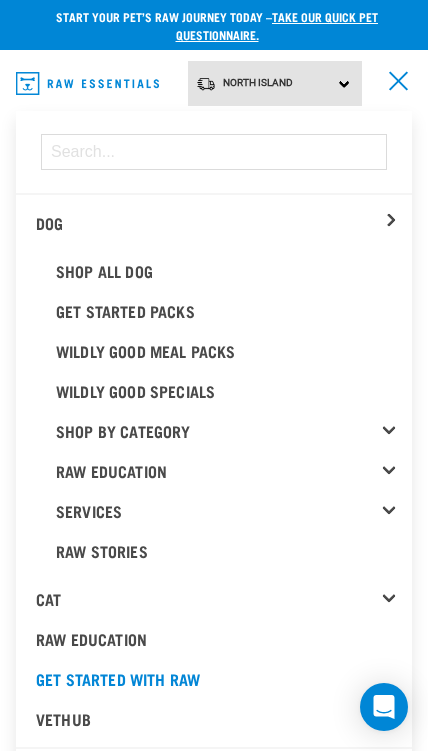 click on "Cat" at bounding box center (224, 599) 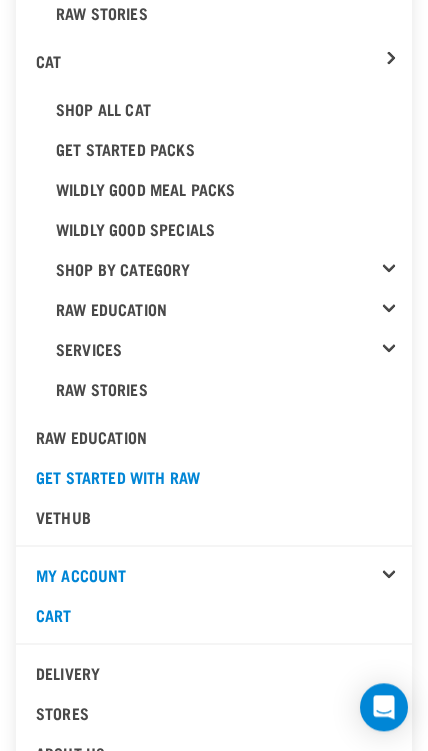 scroll, scrollTop: 557, scrollLeft: 0, axis: vertical 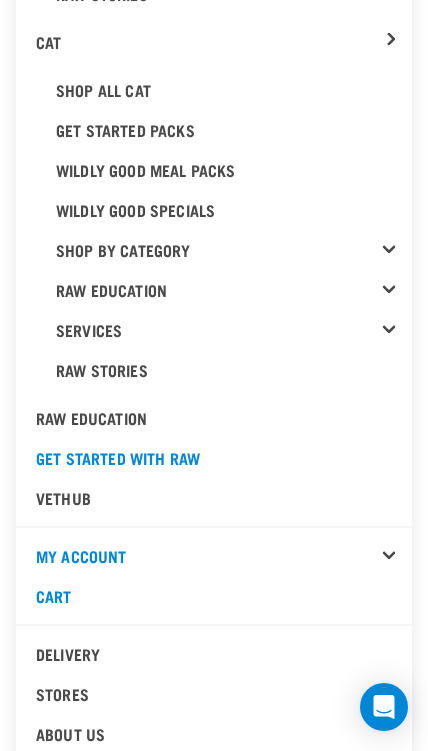 click on "Get started with Raw" at bounding box center [214, 458] 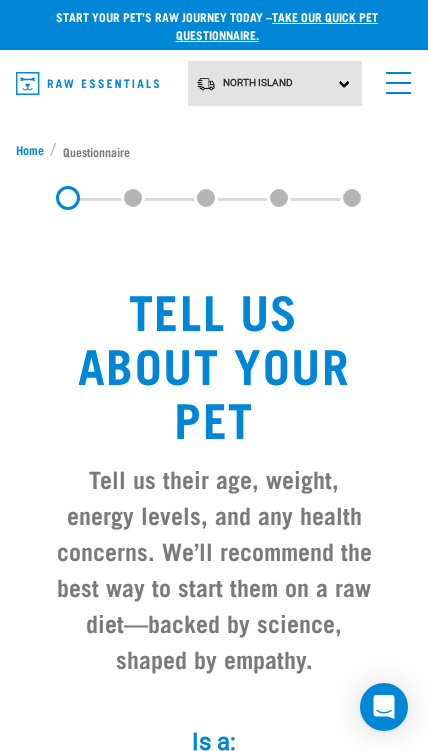 scroll, scrollTop: 0, scrollLeft: 0, axis: both 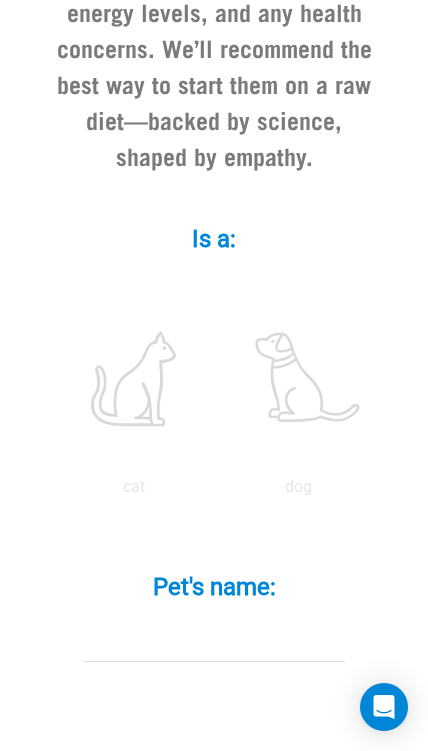 click at bounding box center (133, 378) 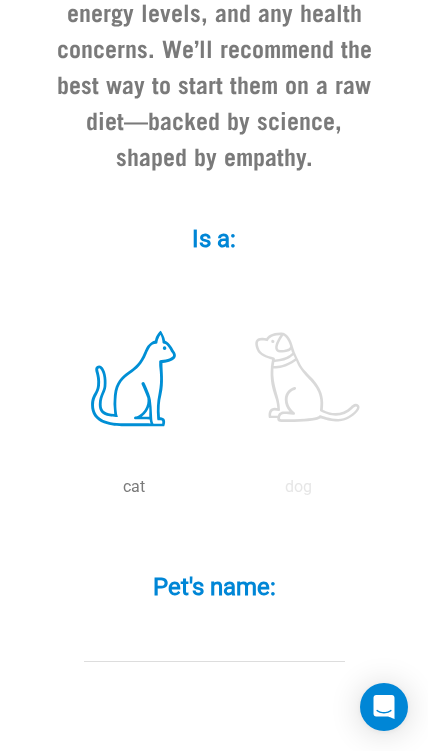 click at bounding box center (298, 378) 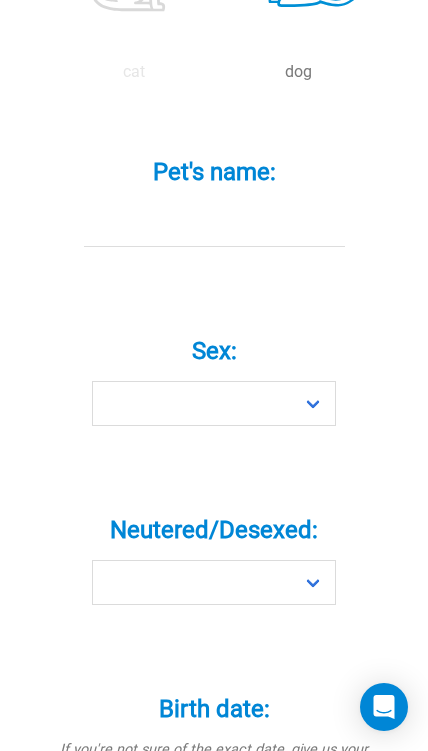 scroll, scrollTop: 922, scrollLeft: 0, axis: vertical 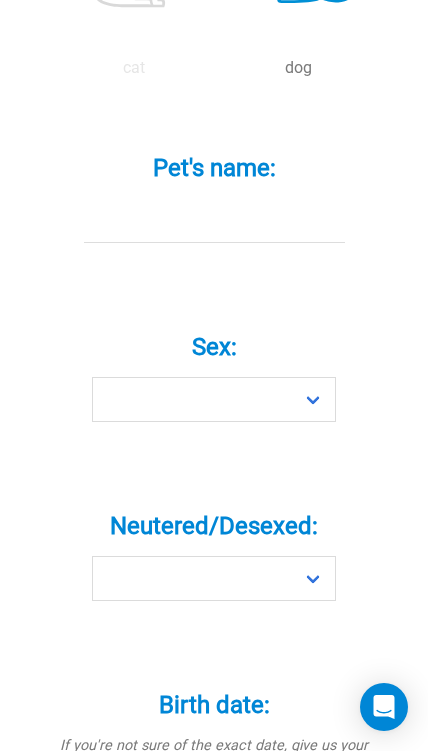 click on "Pet's name: *" at bounding box center (214, 220) 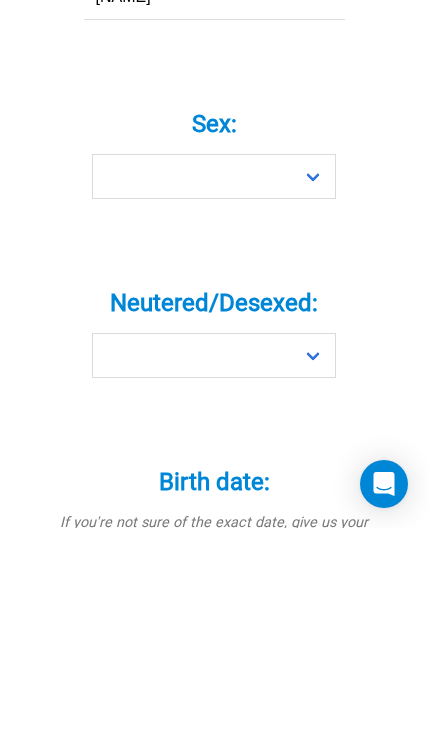 type on "[NAME]" 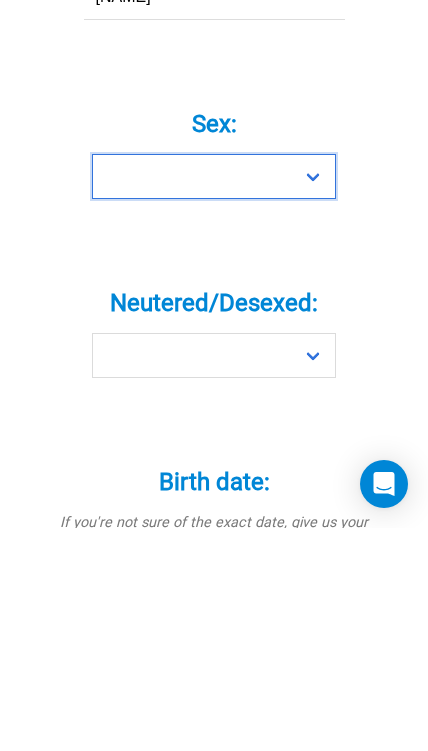scroll, scrollTop: 1325, scrollLeft: 0, axis: vertical 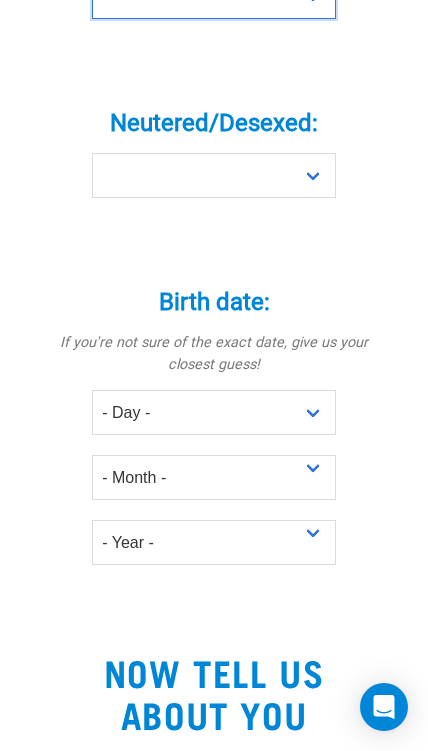 select on "girl" 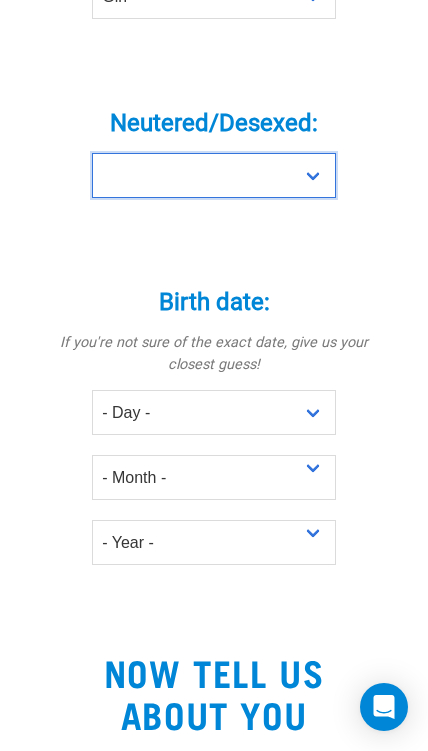 click on "Yes
No" at bounding box center [214, 175] 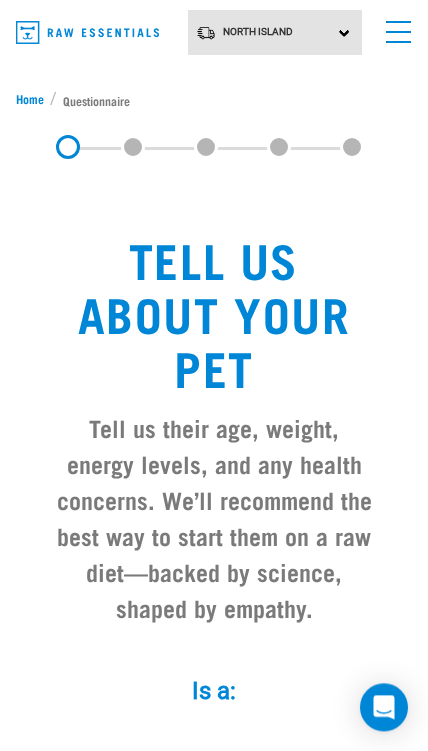 scroll, scrollTop: 0, scrollLeft: 0, axis: both 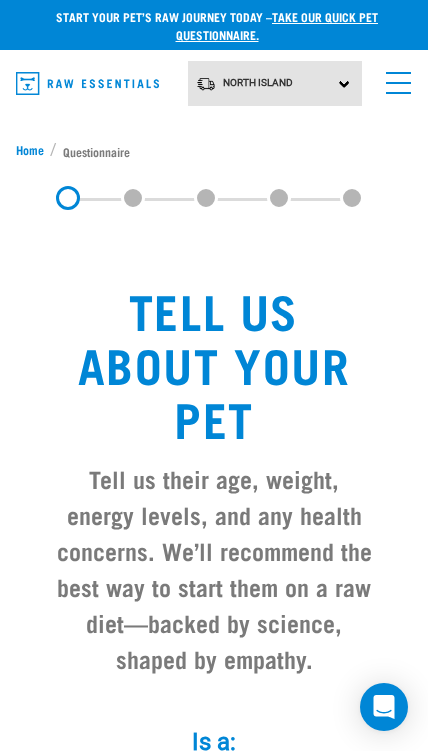 click at bounding box center (394, 78) 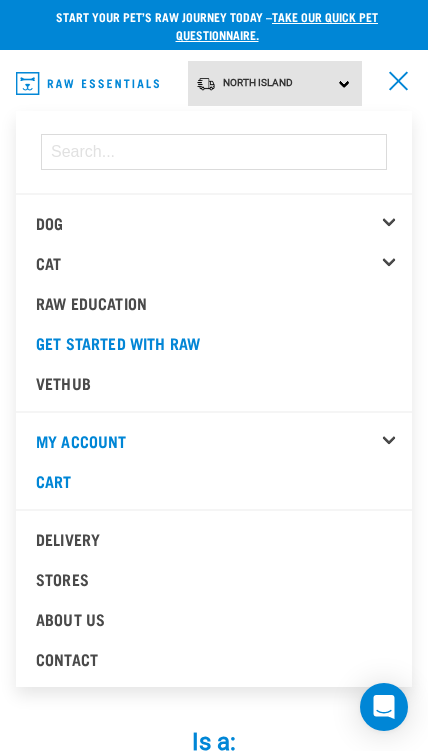 click on "Dog" at bounding box center (224, 223) 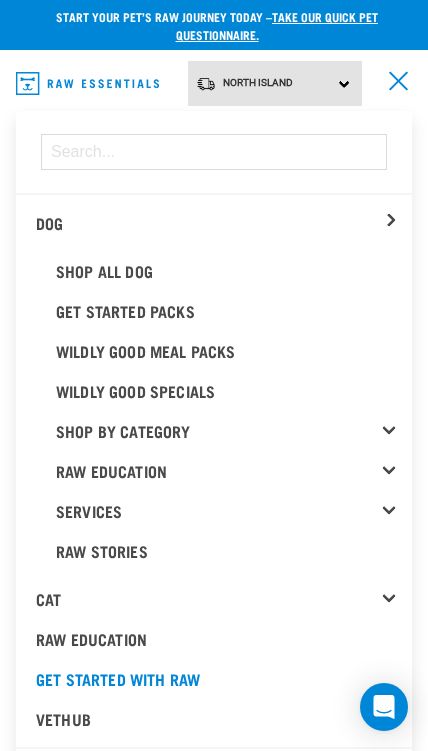 click on "Wildly Good Meal Packs" at bounding box center [224, 351] 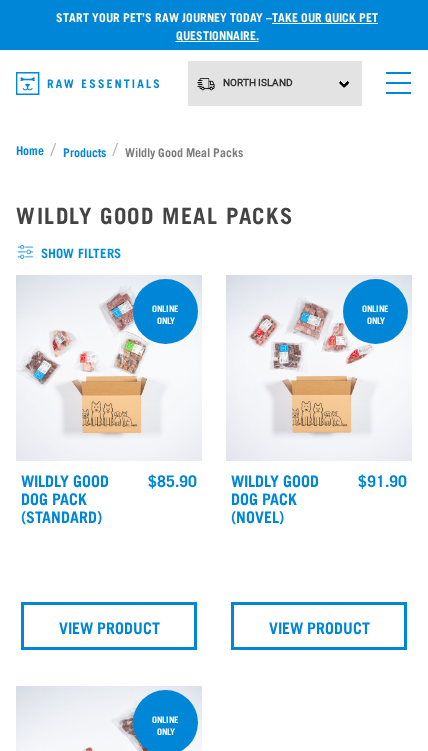 scroll, scrollTop: 0, scrollLeft: 0, axis: both 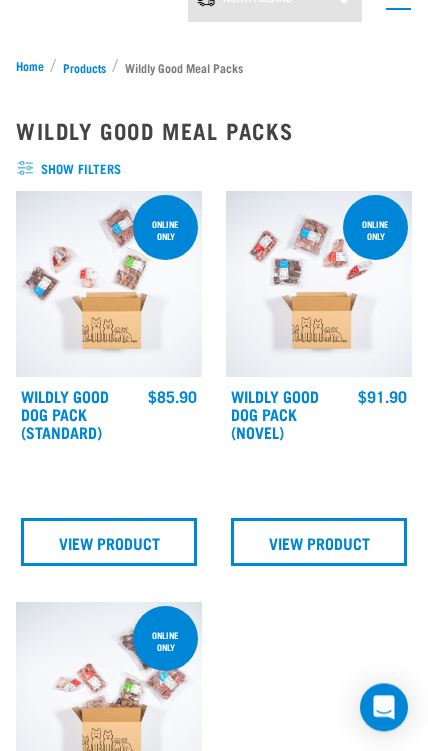 click on "Wildly Good Dog Pack (Standard)" at bounding box center [65, 413] 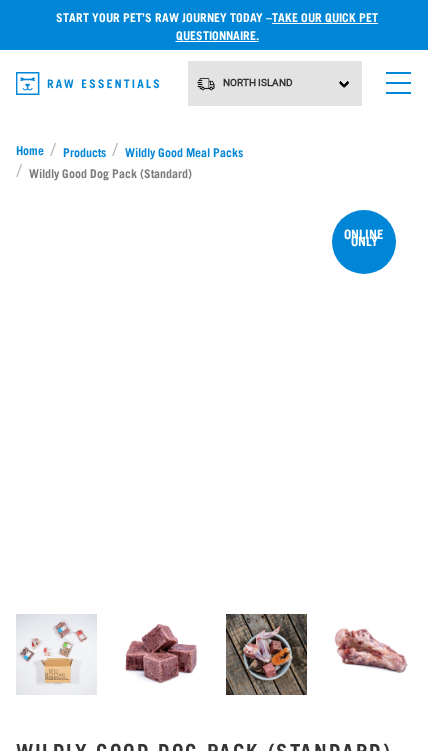 scroll, scrollTop: 0, scrollLeft: 0, axis: both 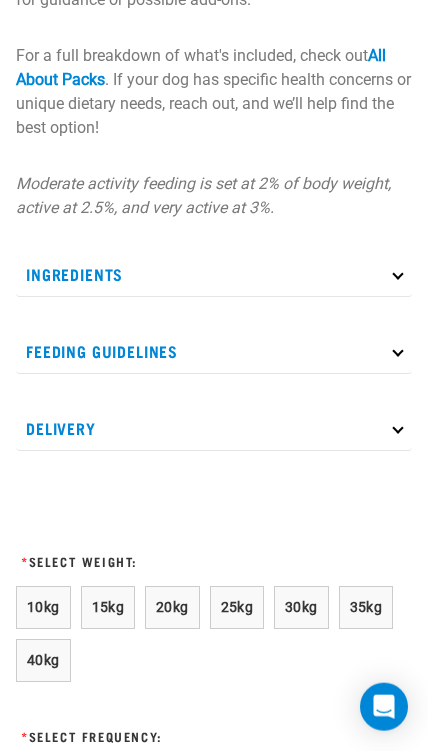 click at bounding box center [397, 351] 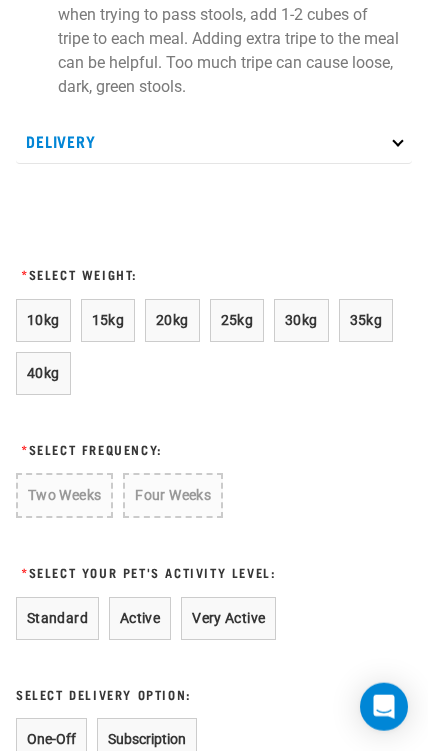 scroll, scrollTop: 2586, scrollLeft: 0, axis: vertical 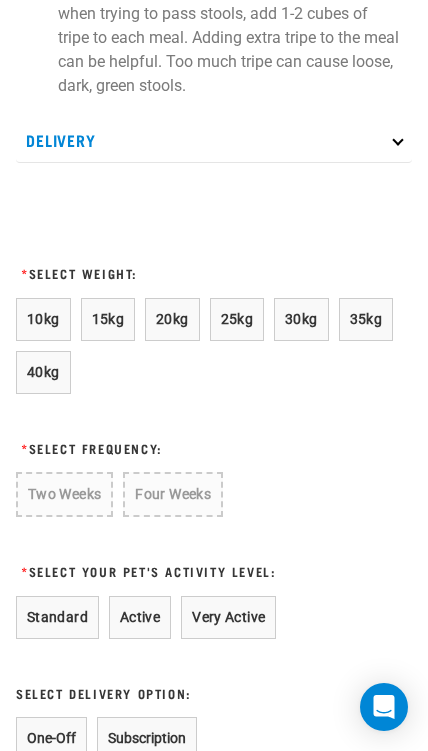 click on "20kg" at bounding box center (172, 319) 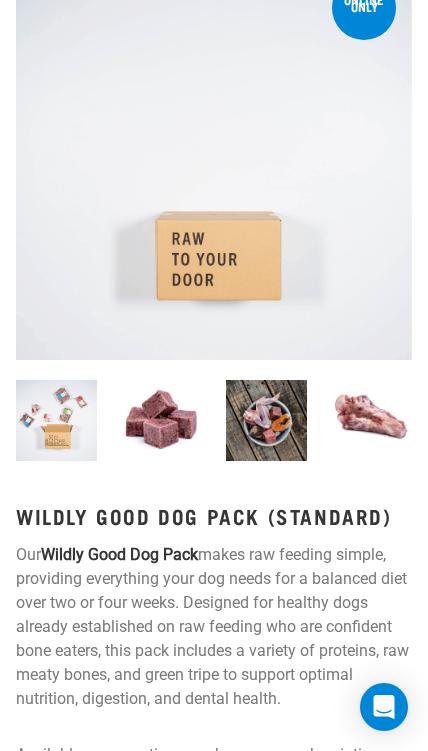 scroll, scrollTop: 0, scrollLeft: 0, axis: both 